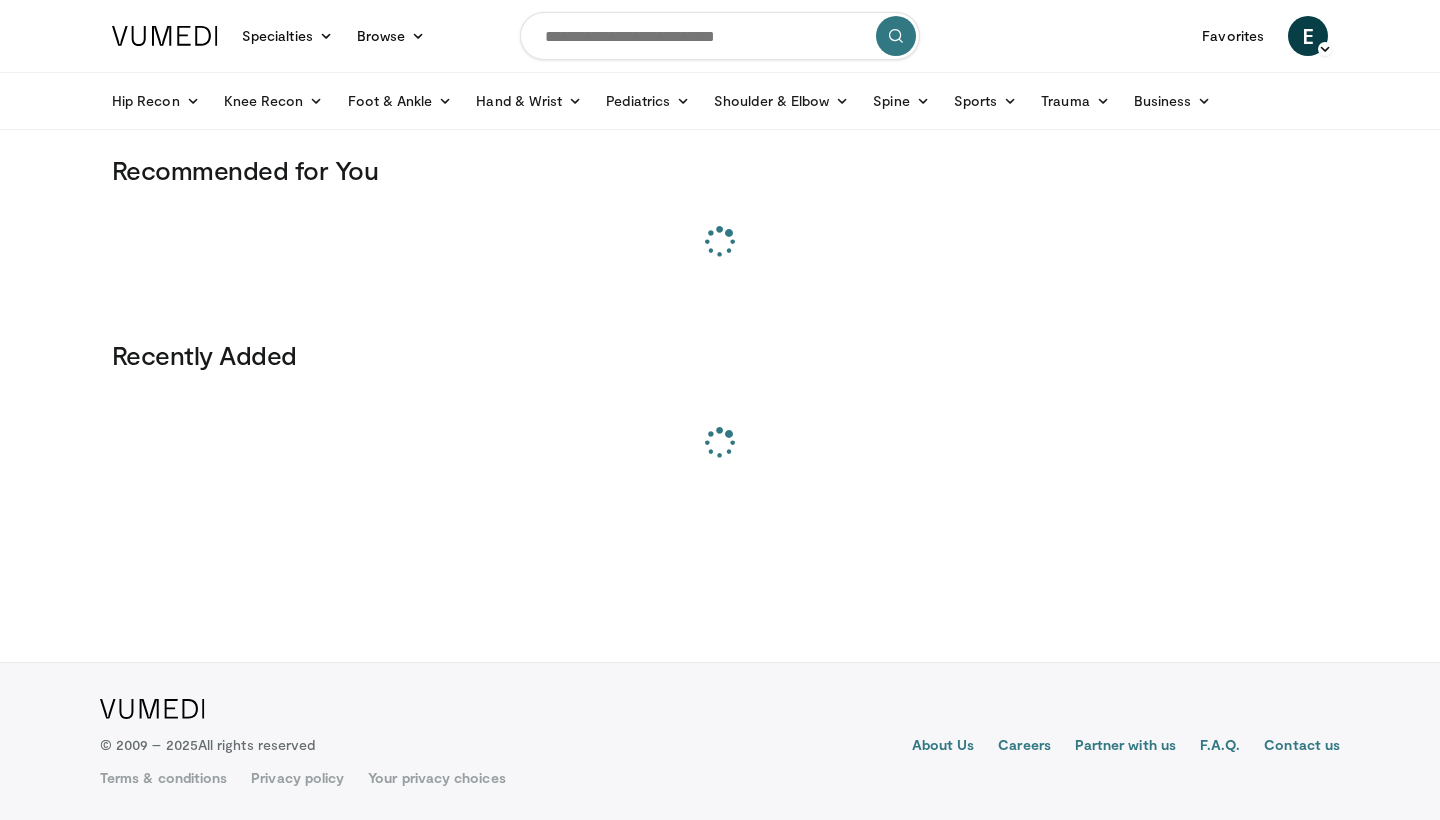 scroll, scrollTop: 0, scrollLeft: 0, axis: both 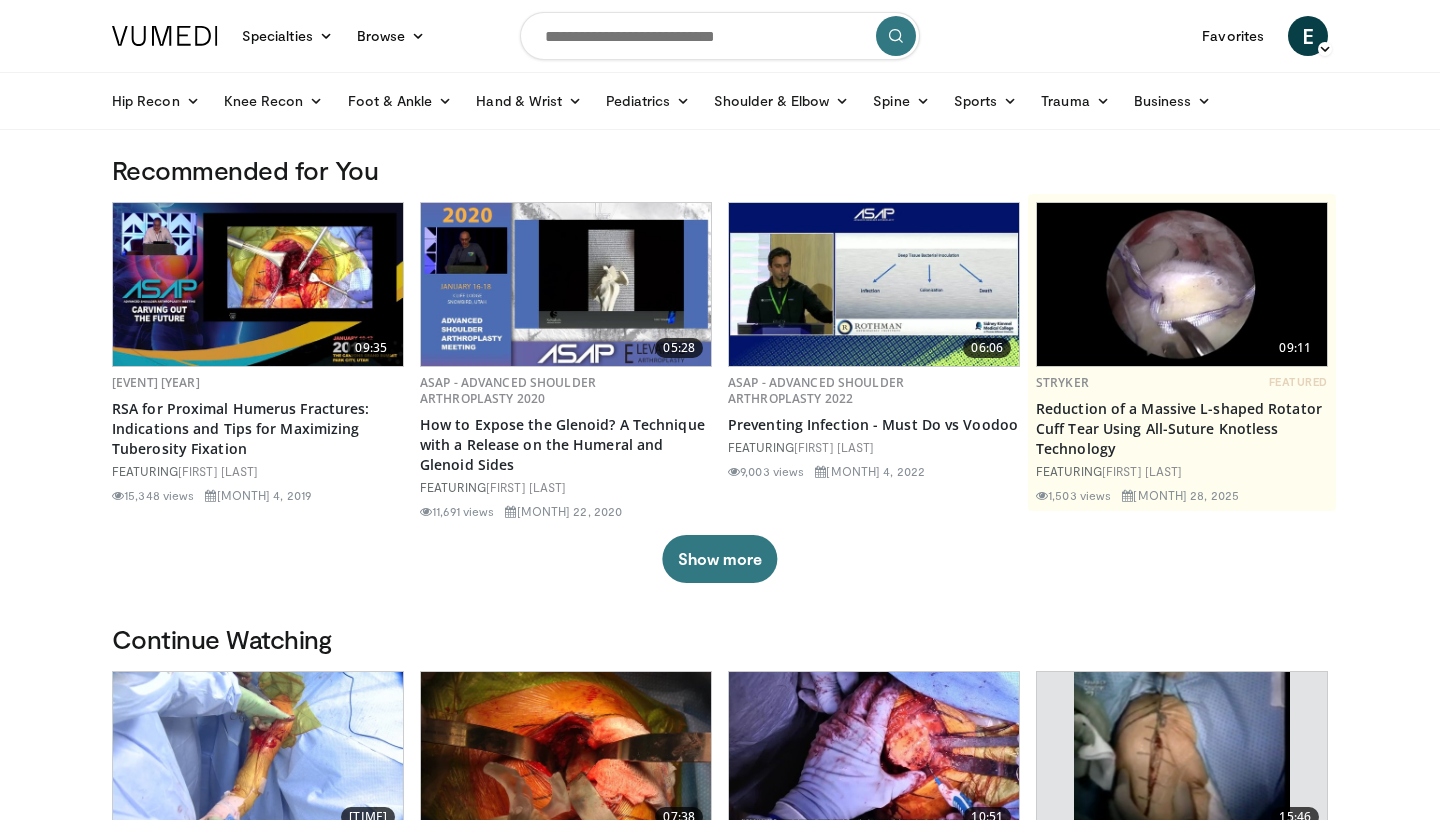 click at bounding box center (720, 36) 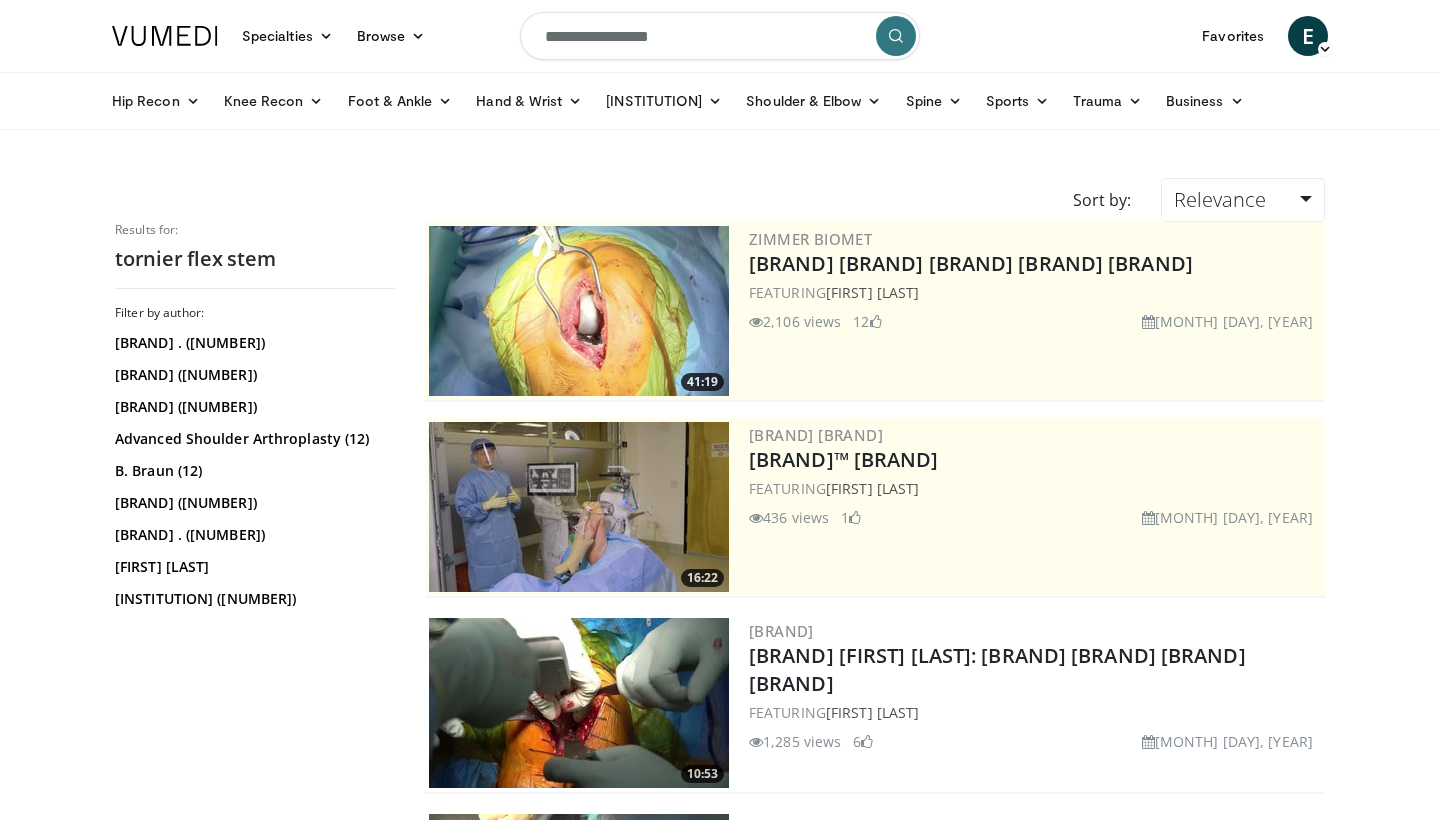 scroll, scrollTop: 0, scrollLeft: 0, axis: both 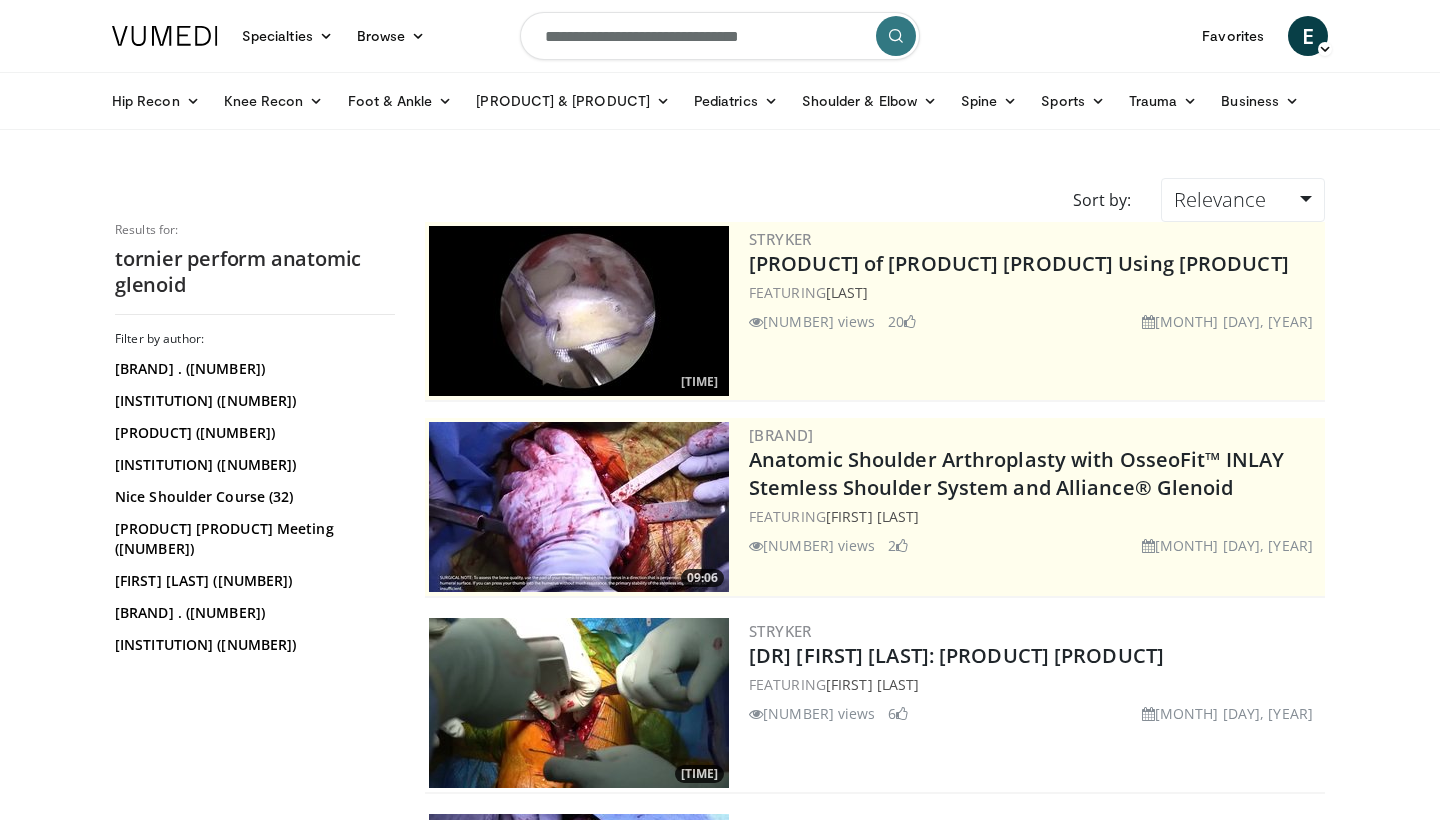 click on "**********" at bounding box center (720, 36) 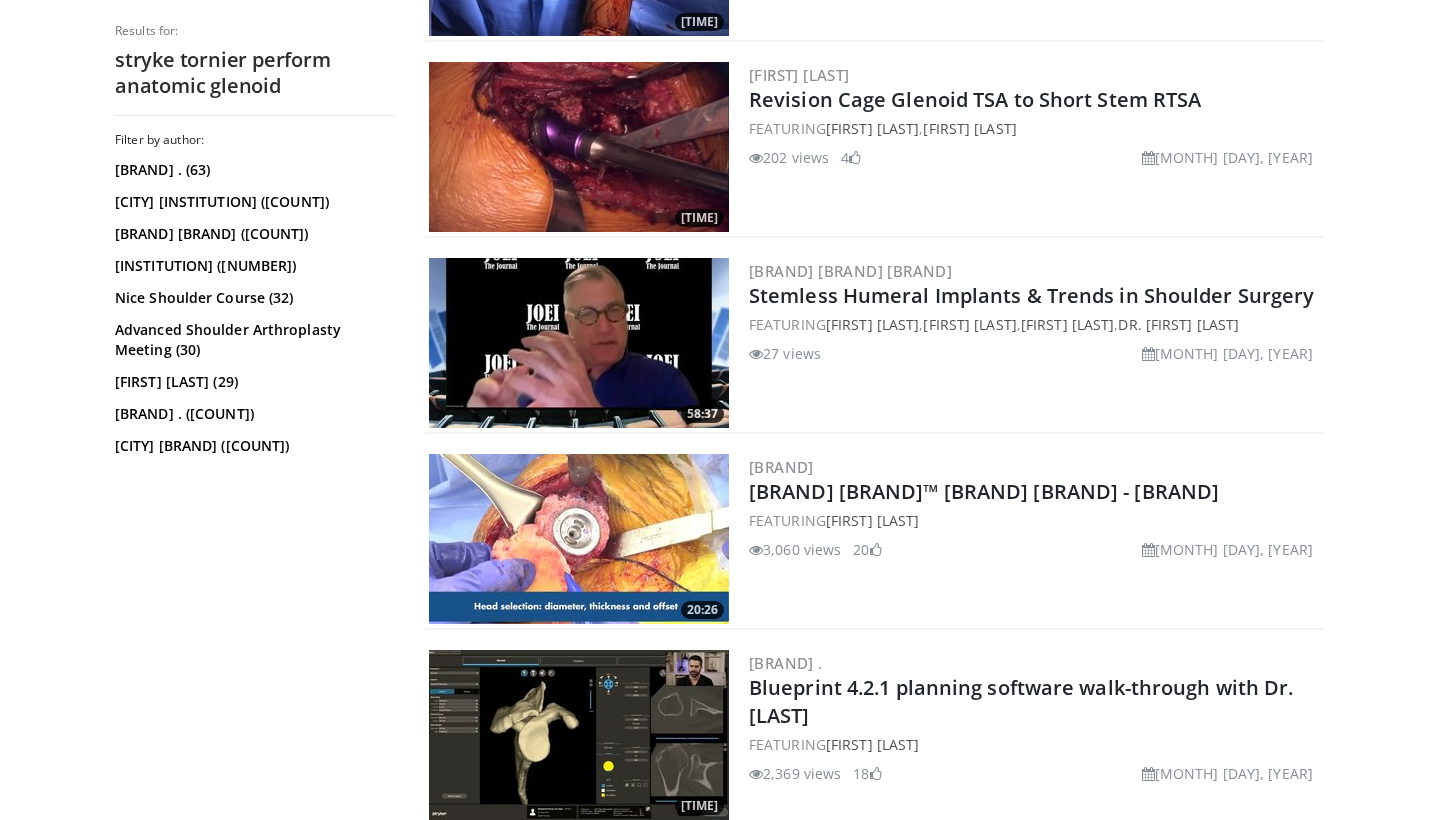 scroll, scrollTop: 3502, scrollLeft: 0, axis: vertical 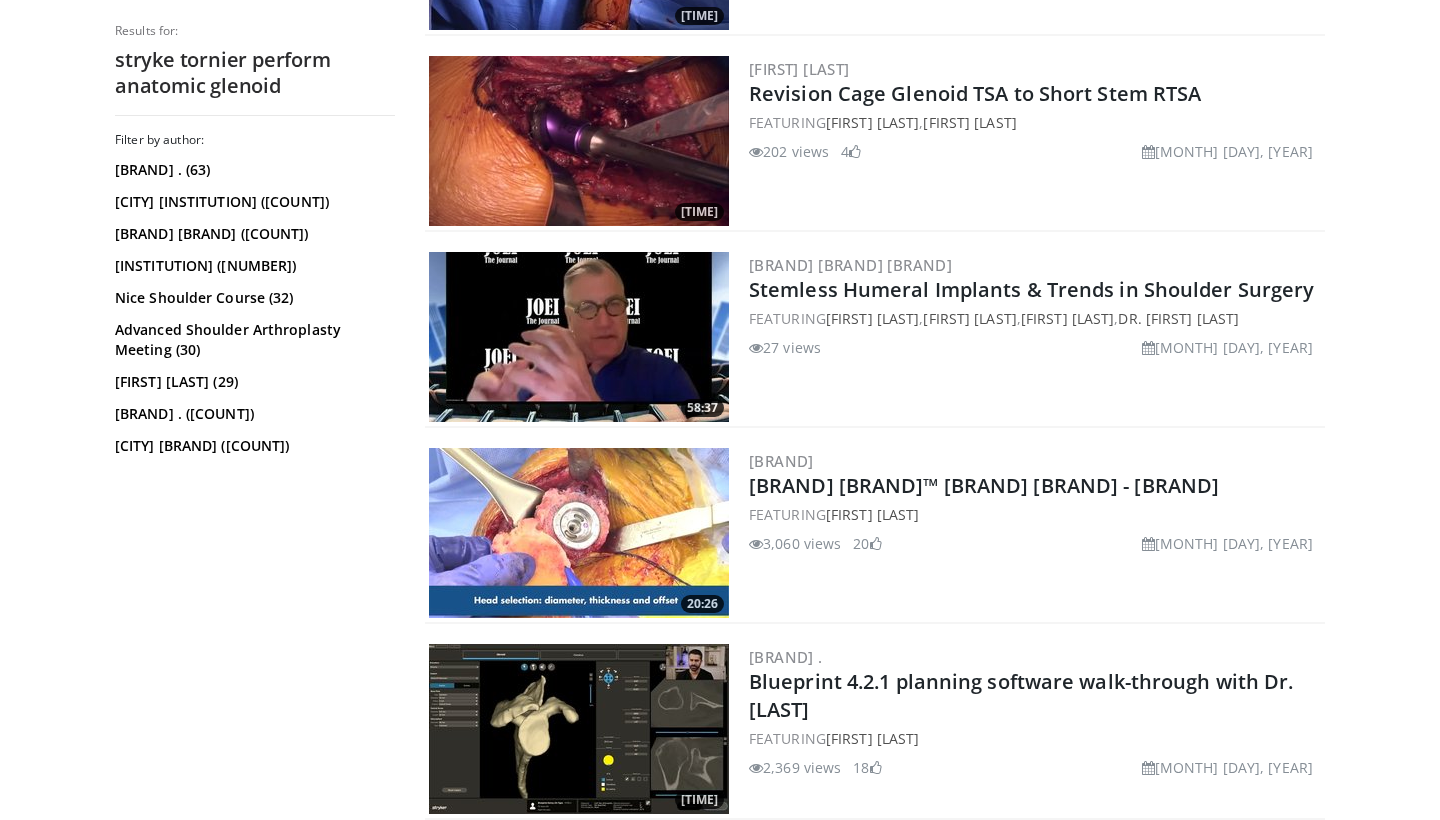 click at bounding box center (579, 533) 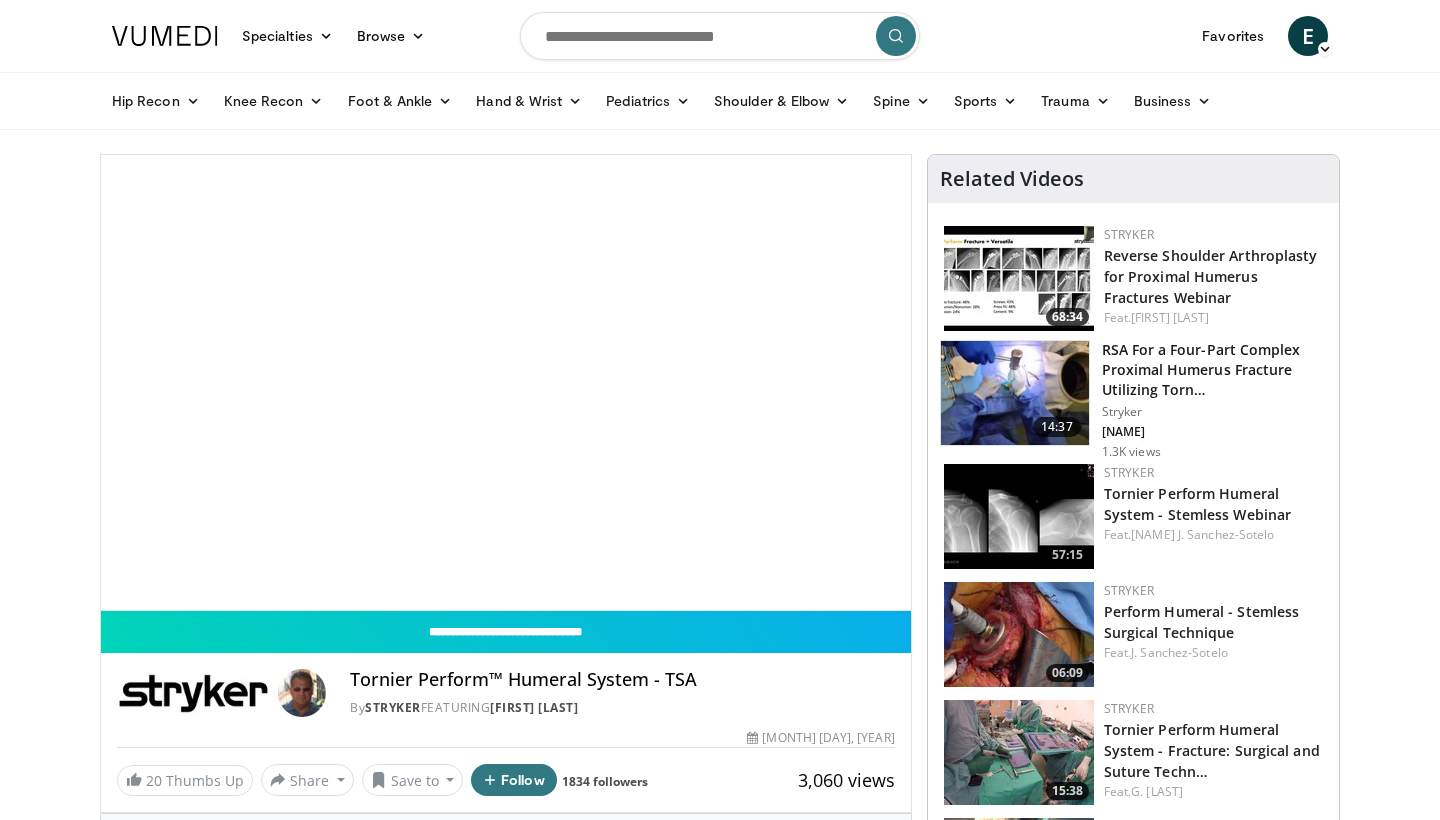 scroll, scrollTop: 0, scrollLeft: 0, axis: both 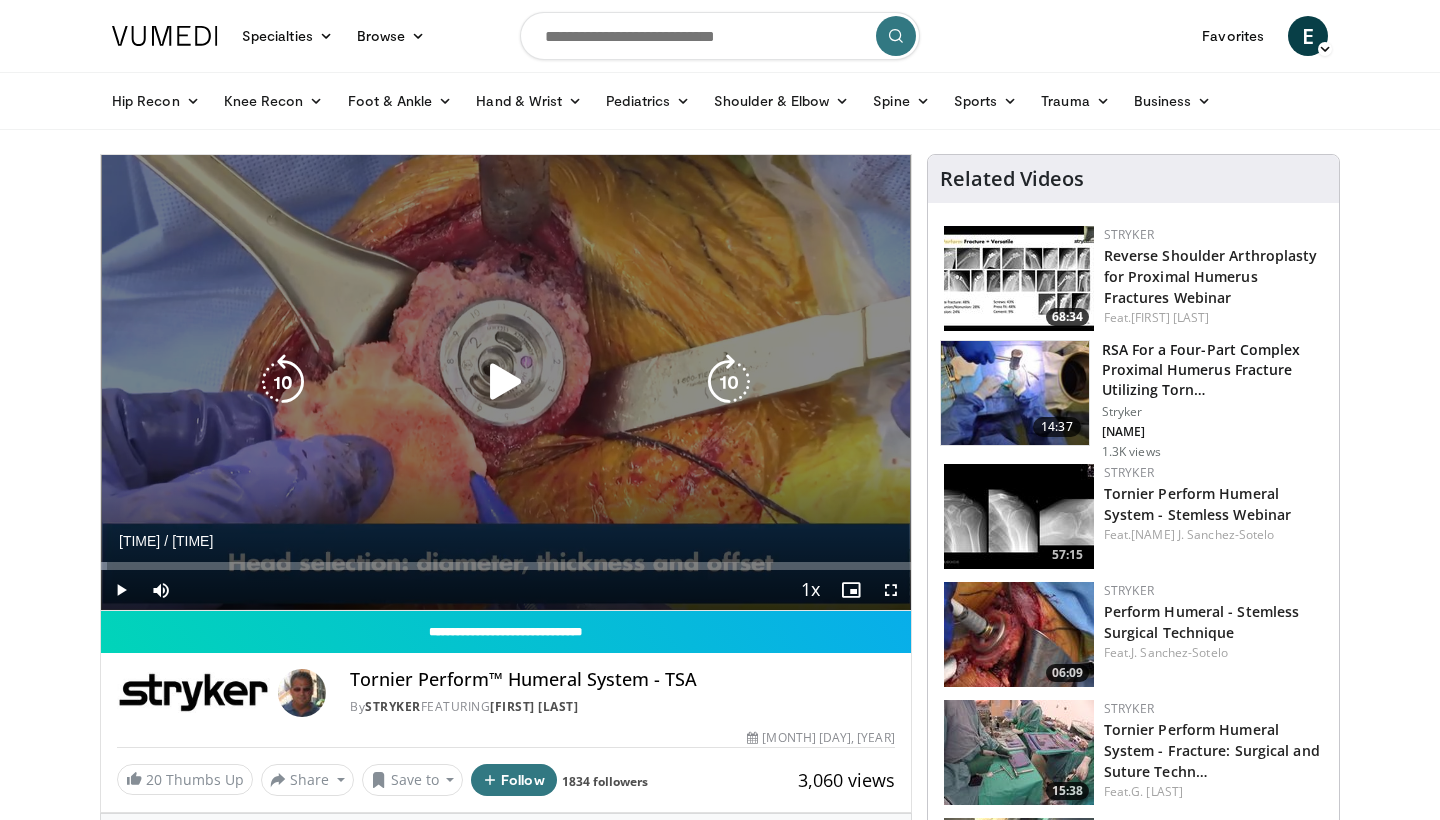 click on "10 seconds
Tap to unmute" at bounding box center [506, 382] 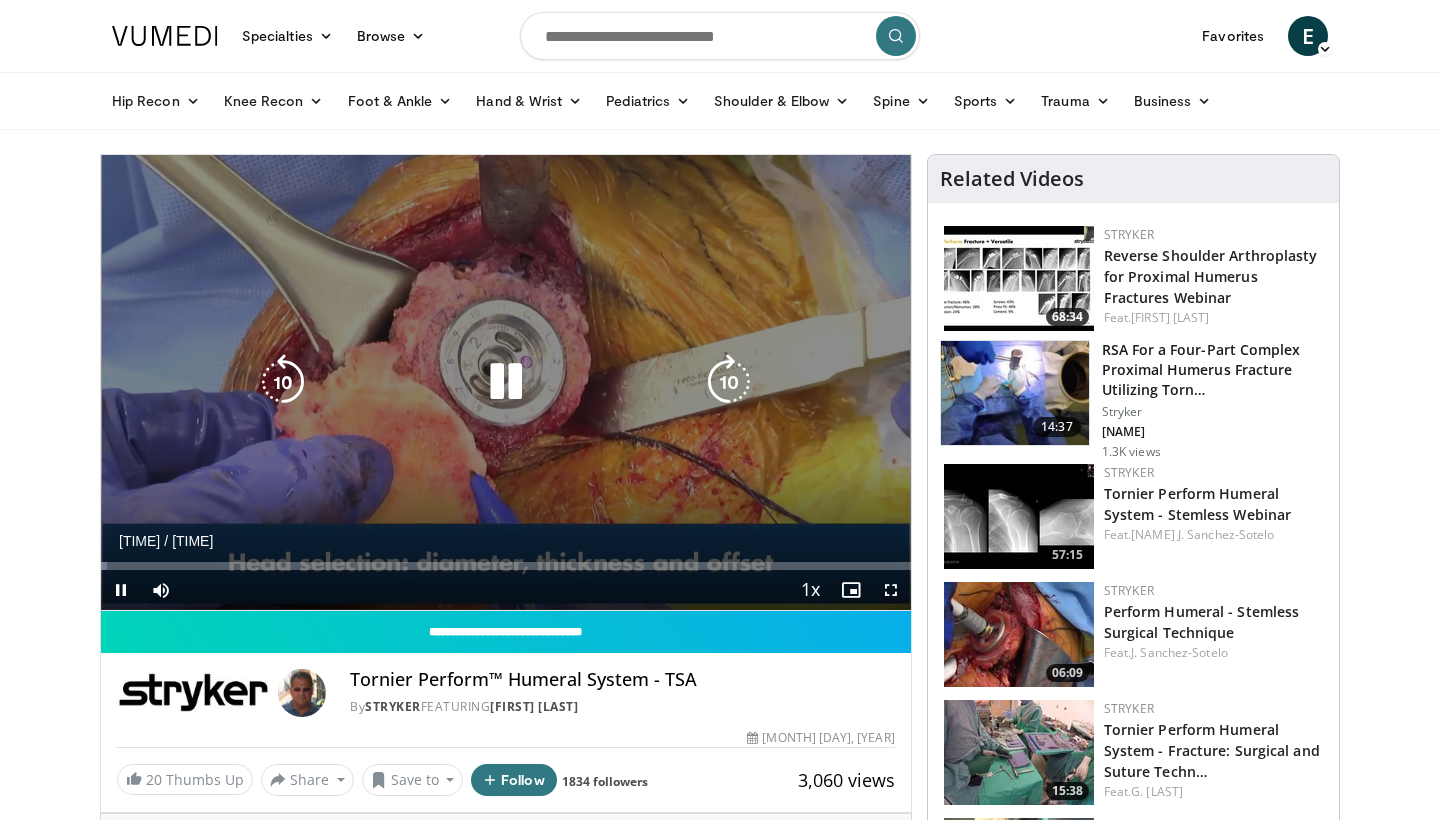 click at bounding box center (506, 382) 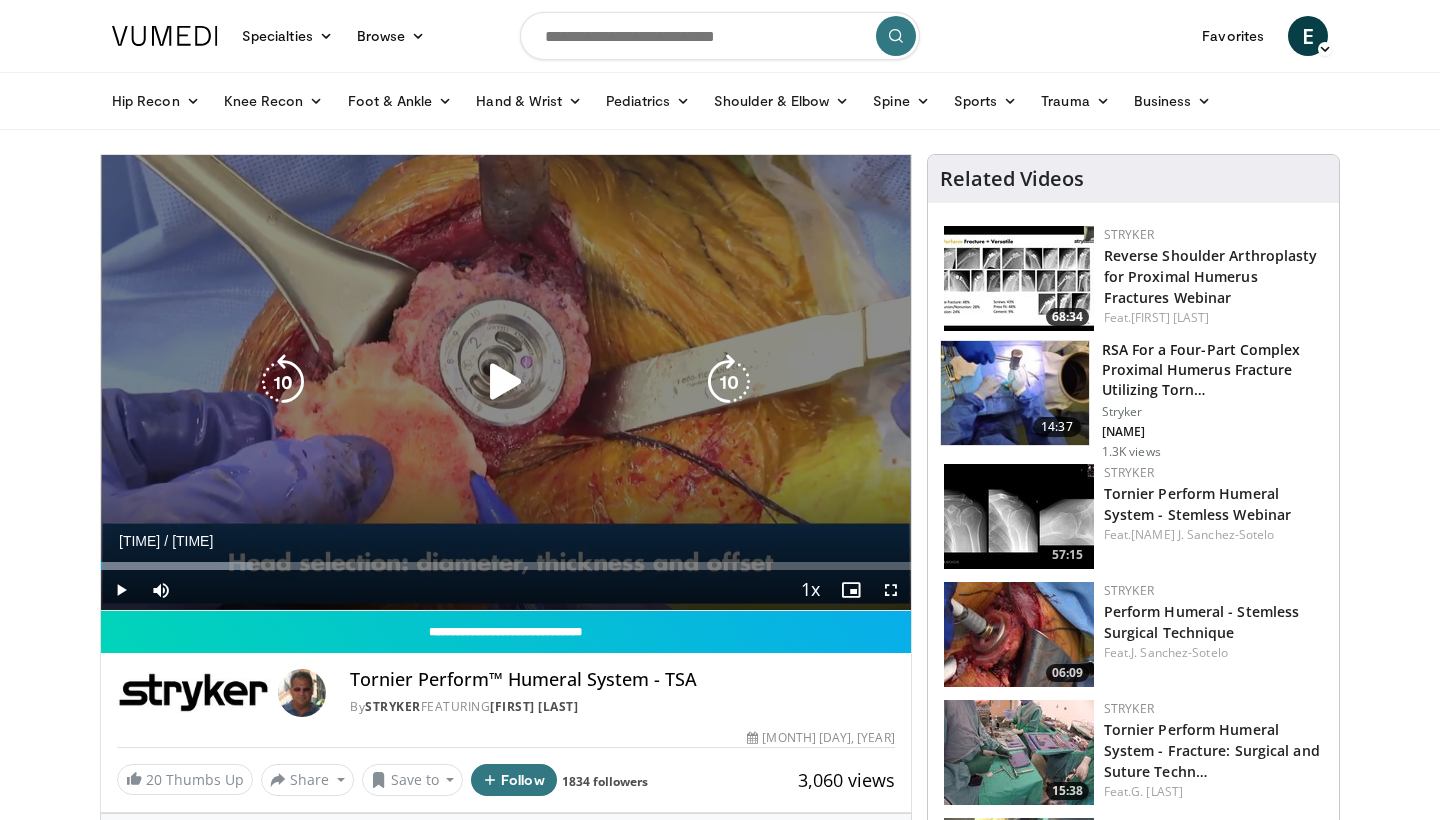 click at bounding box center [506, 382] 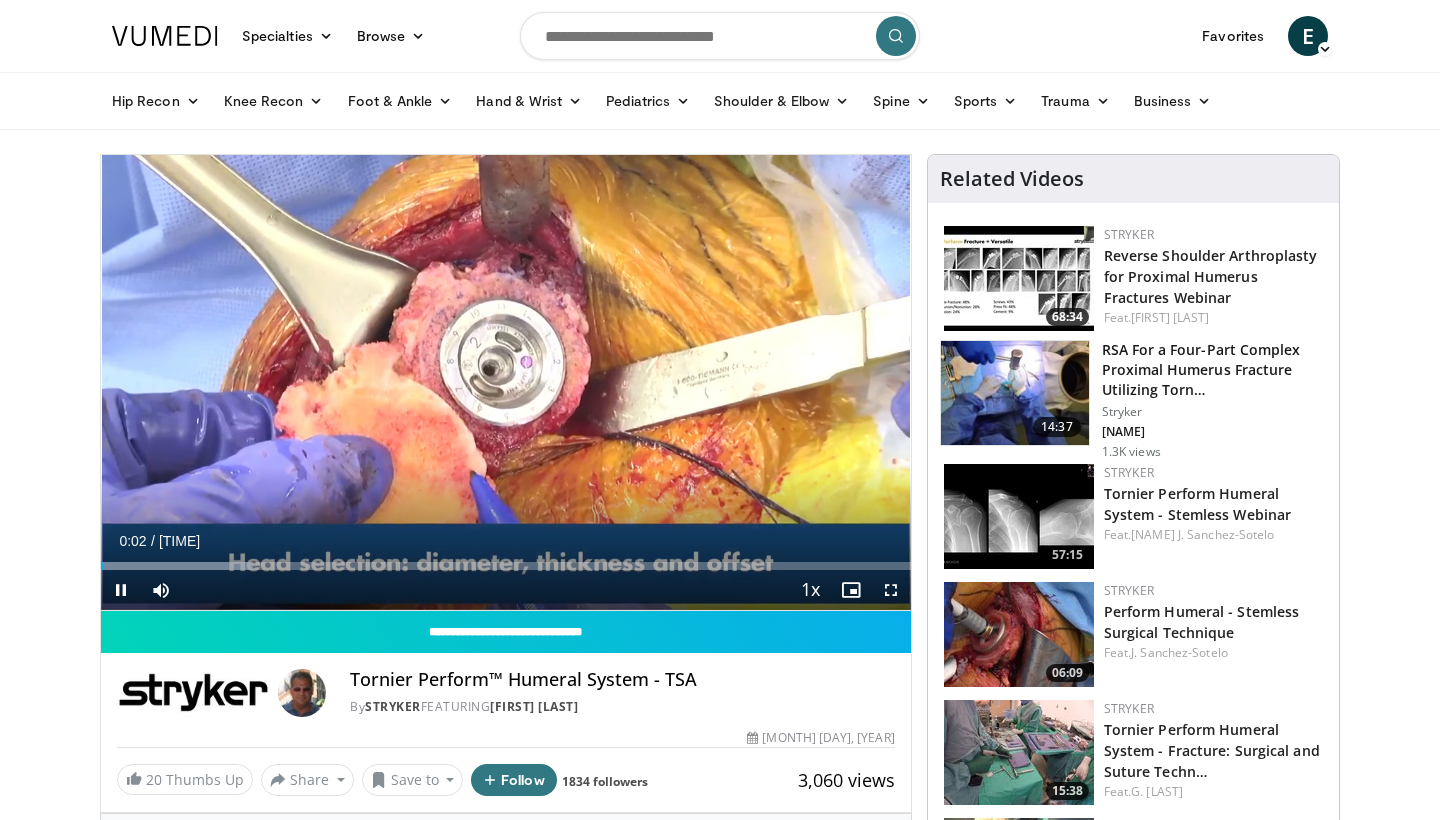 click at bounding box center [891, 590] 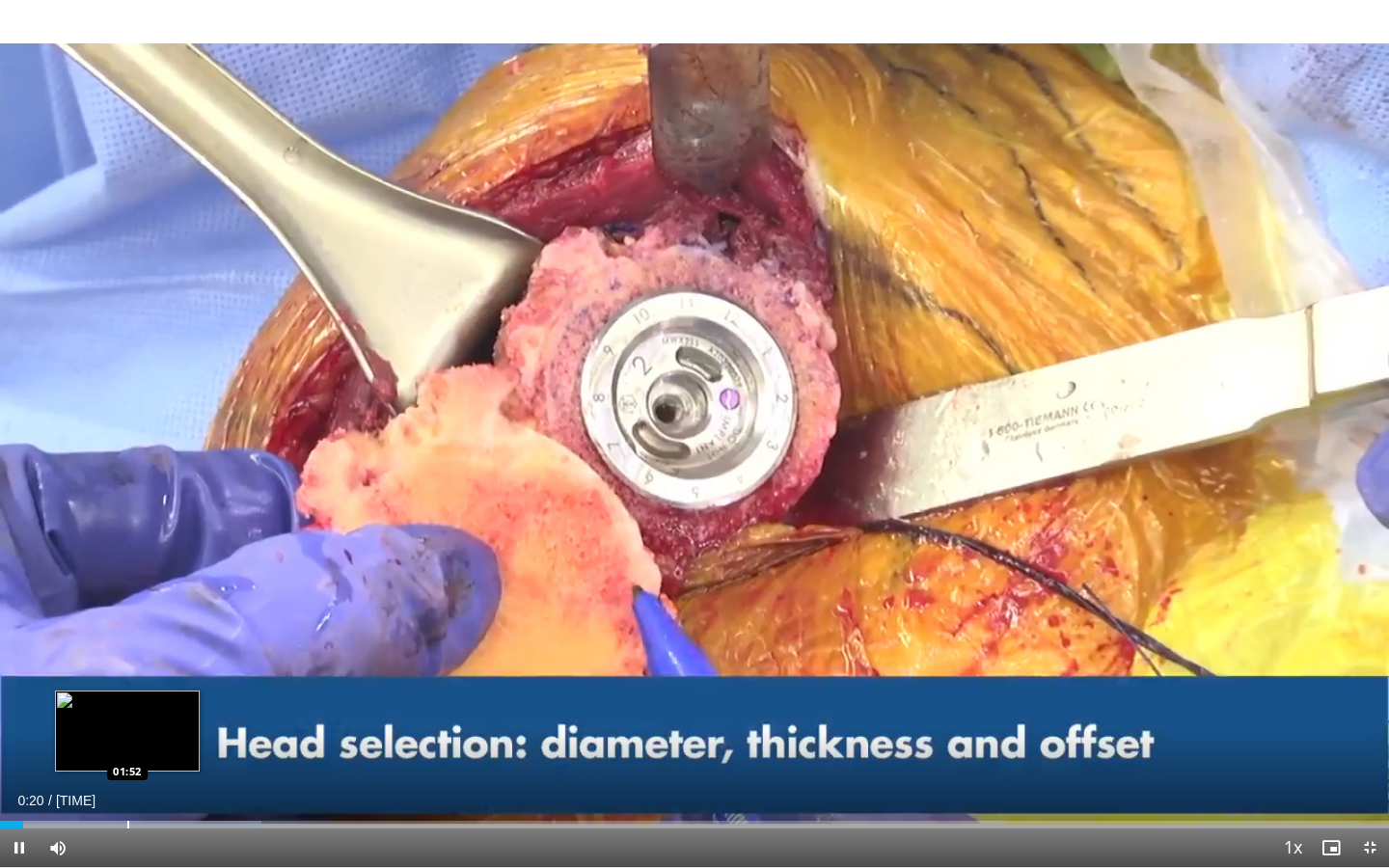 click on "10 seconds
Tap to unmute" at bounding box center (694, 433) 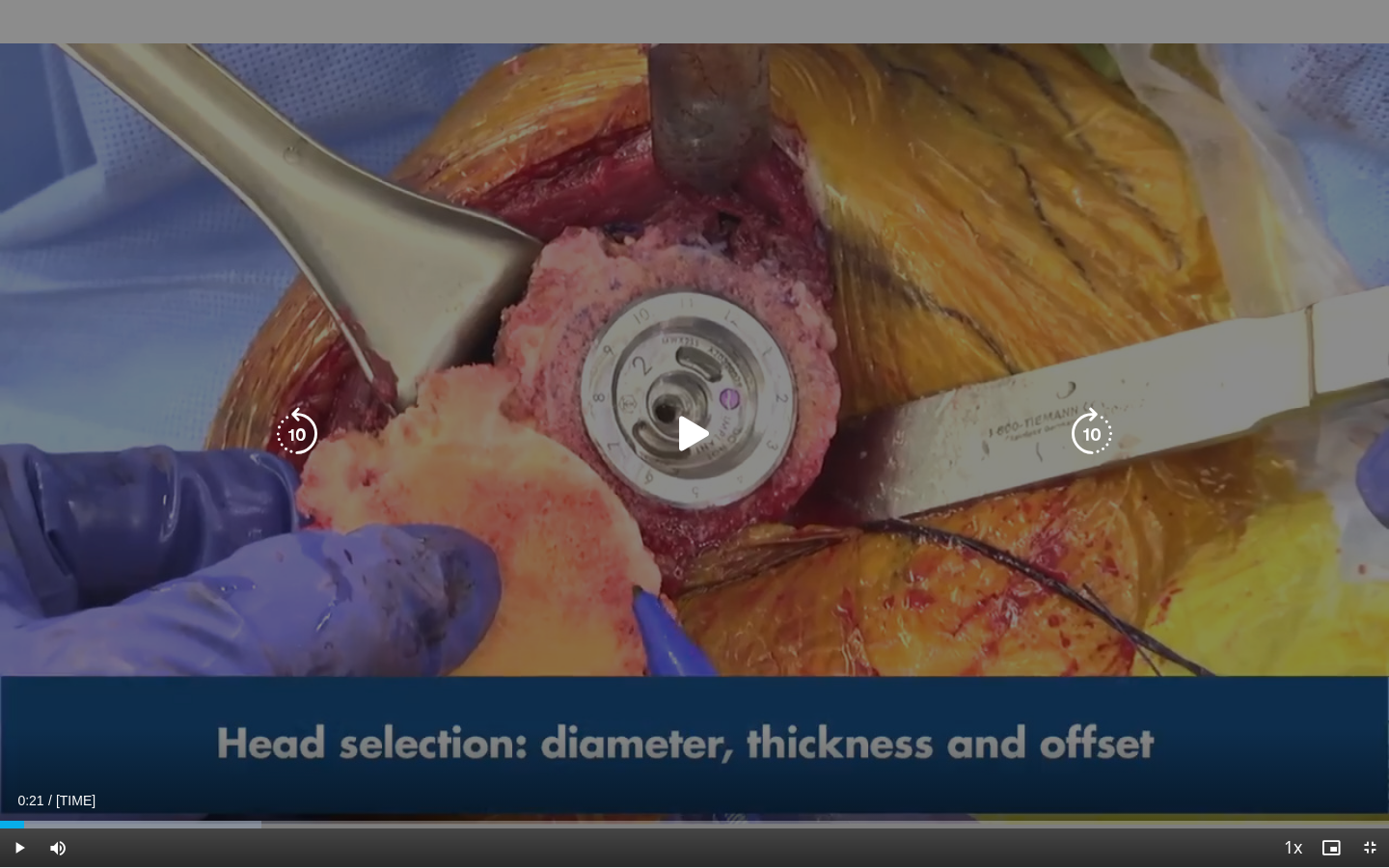 click at bounding box center [694, 434] 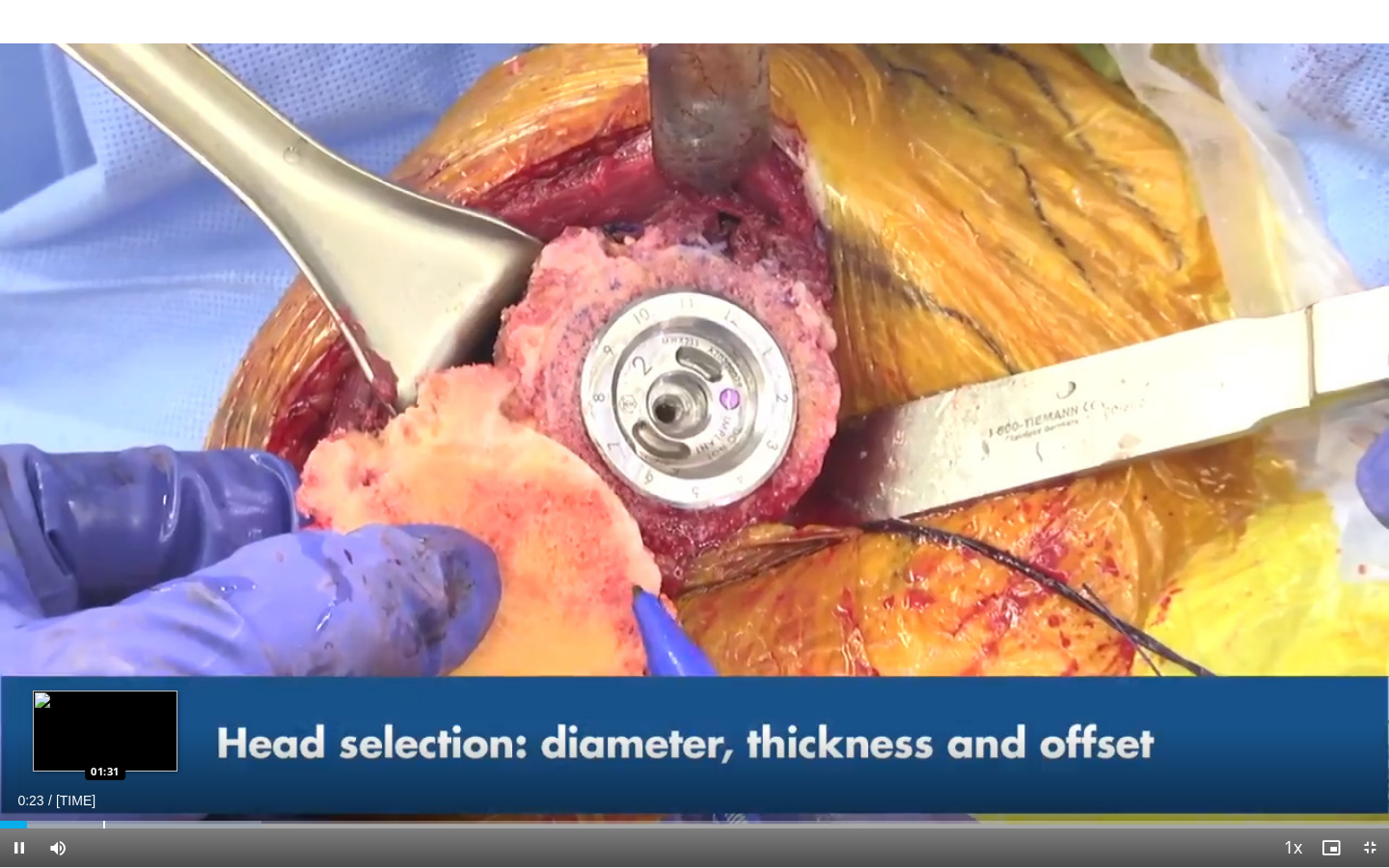 click on "Loaded :  18.79% 00:23 01:31" at bounding box center [694, 819] 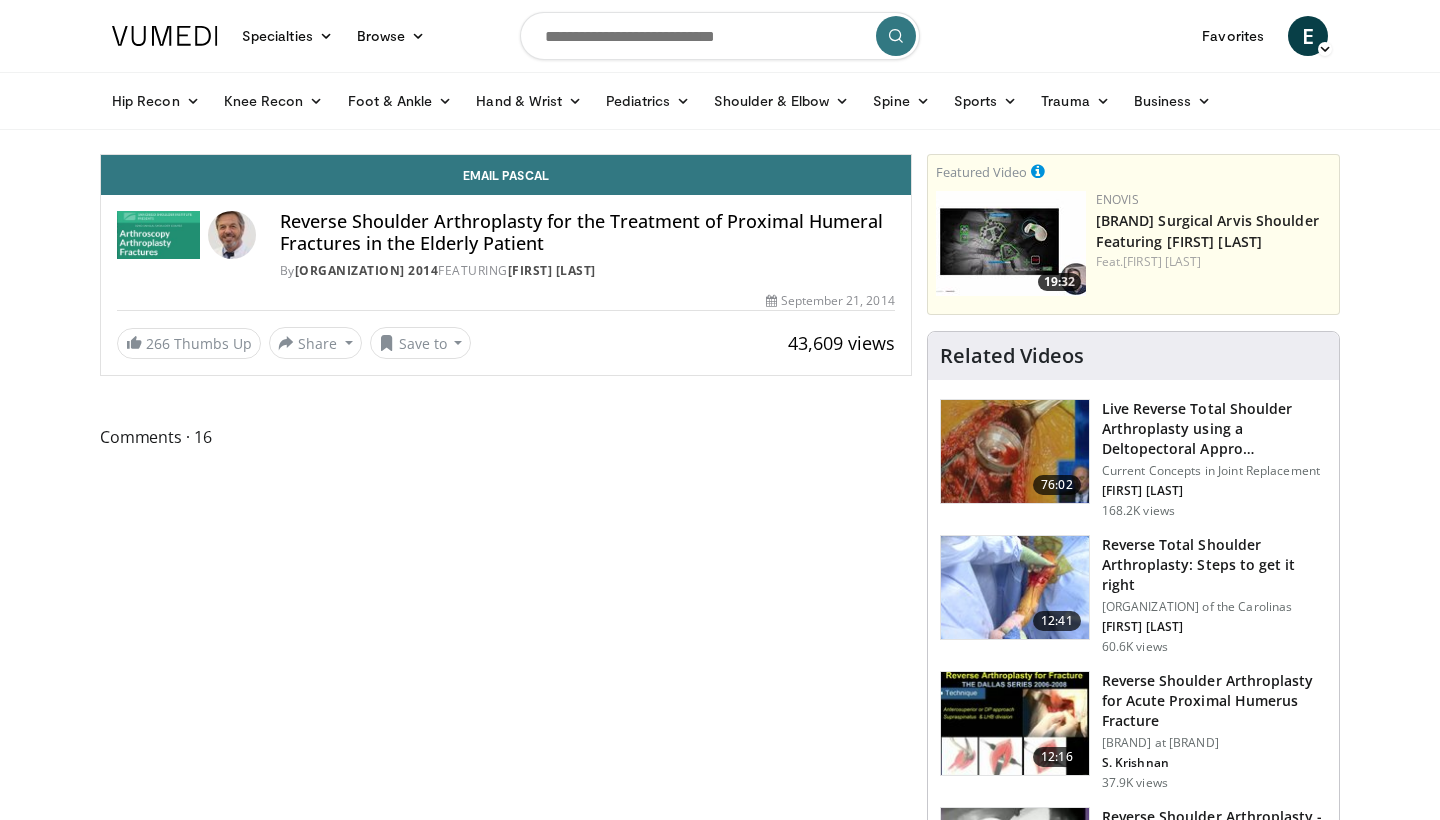 scroll, scrollTop: 0, scrollLeft: 0, axis: both 